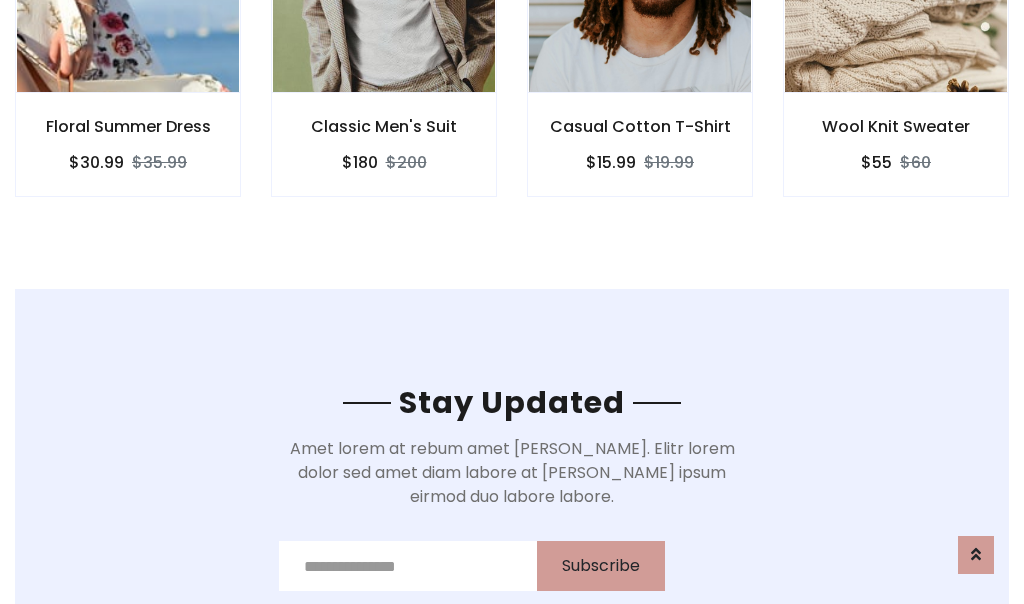 scroll, scrollTop: 3012, scrollLeft: 0, axis: vertical 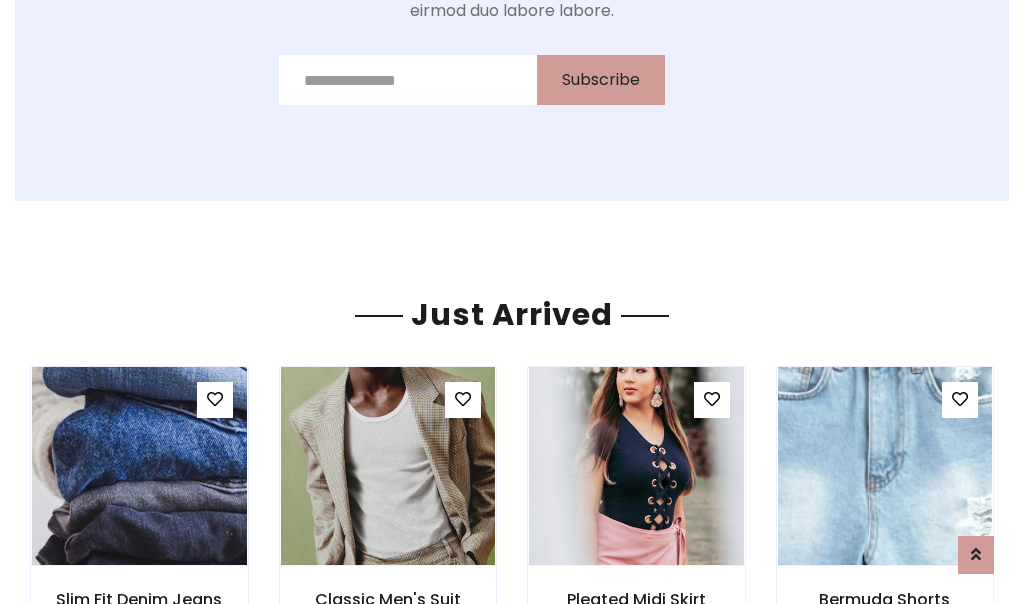 click on "Casual Cotton T-Shirt
$15.99
$19.99" at bounding box center [640, -428] 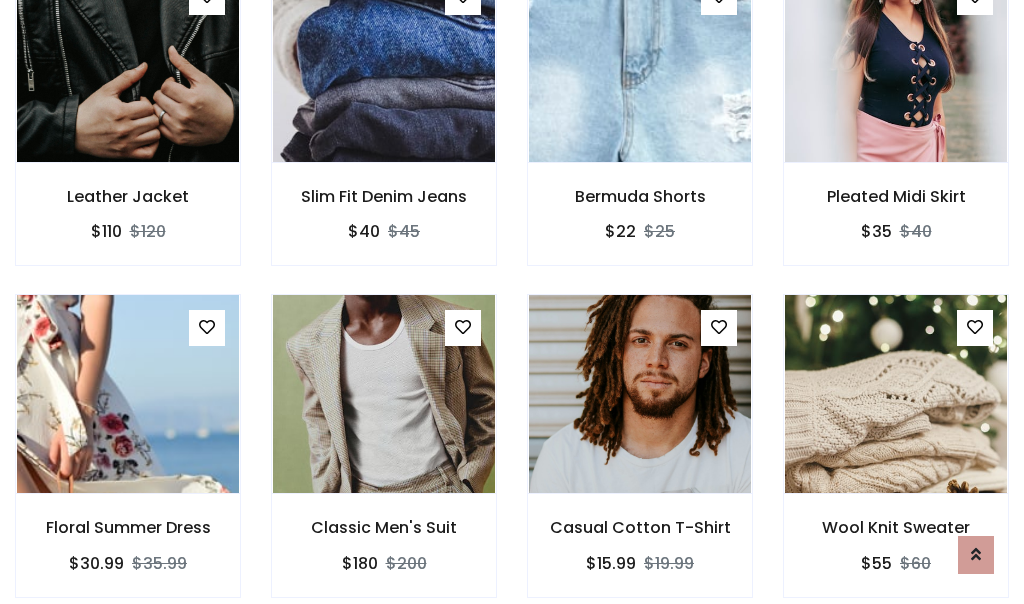 click on "Casual Cotton T-Shirt
$15.99
$19.99" at bounding box center [640, 459] 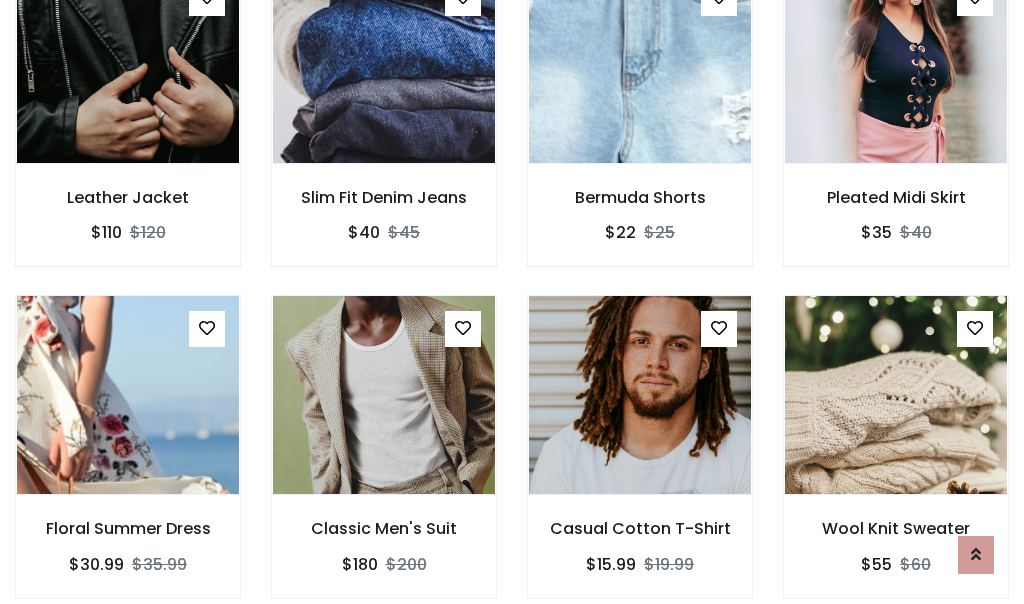 click on "Casual Cotton T-Shirt
$15.99
$19.99" at bounding box center [640, 460] 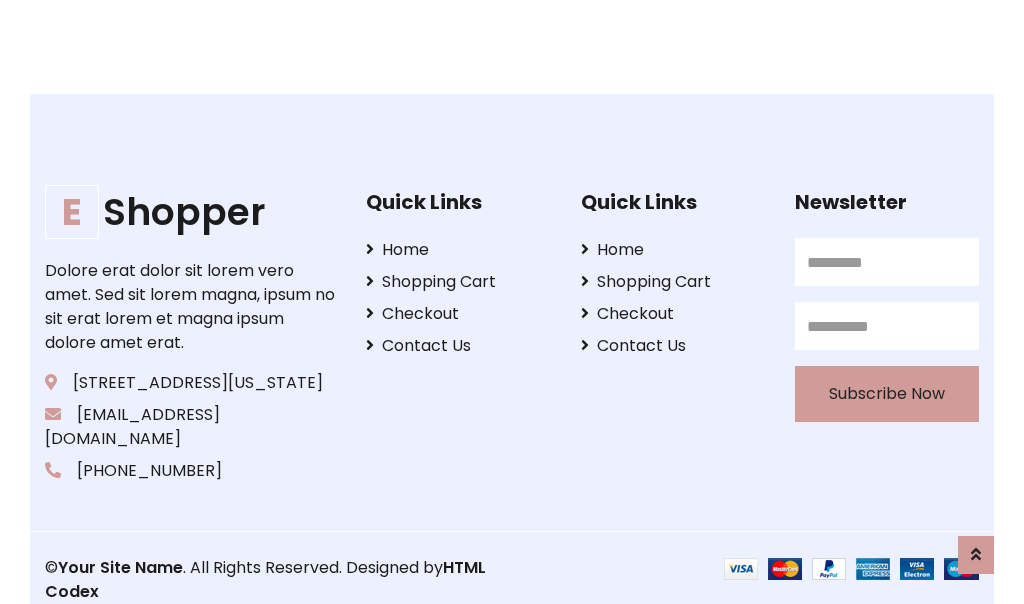 scroll, scrollTop: 3807, scrollLeft: 0, axis: vertical 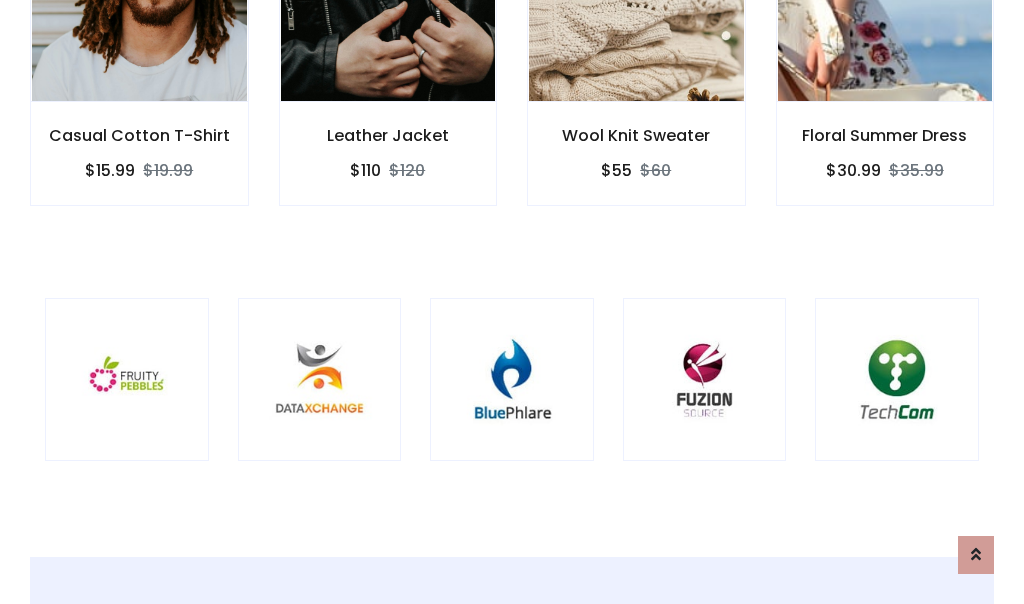 click at bounding box center [512, 380] 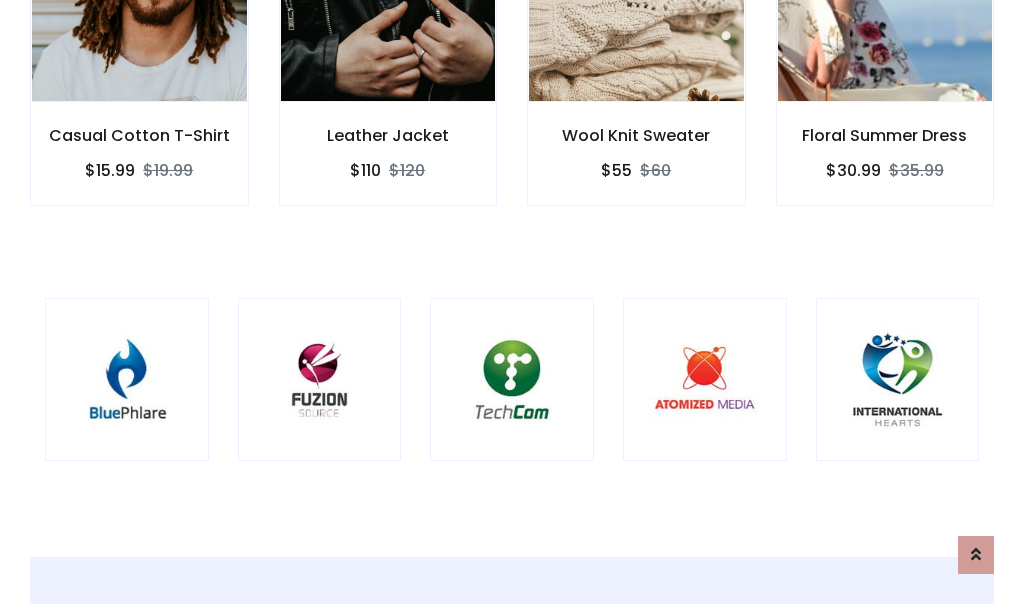 click at bounding box center [512, 380] 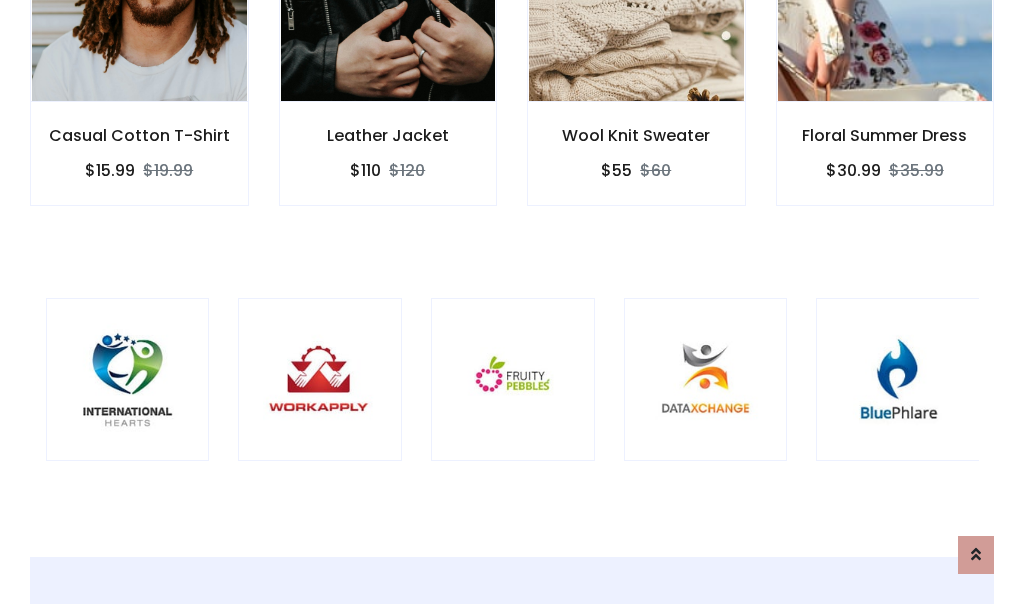 scroll, scrollTop: 0, scrollLeft: 0, axis: both 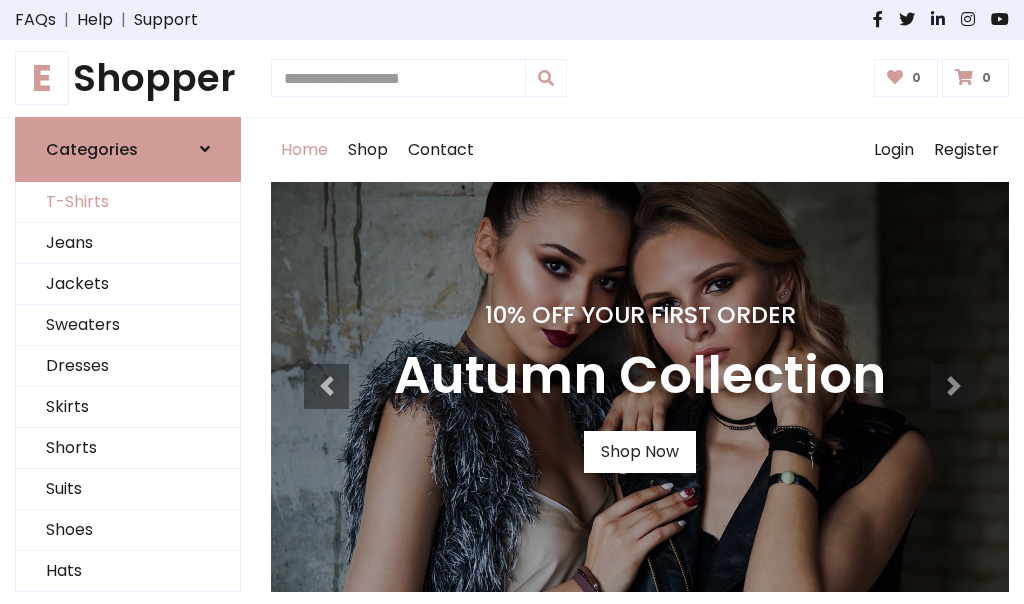 click on "T-Shirts" at bounding box center (128, 202) 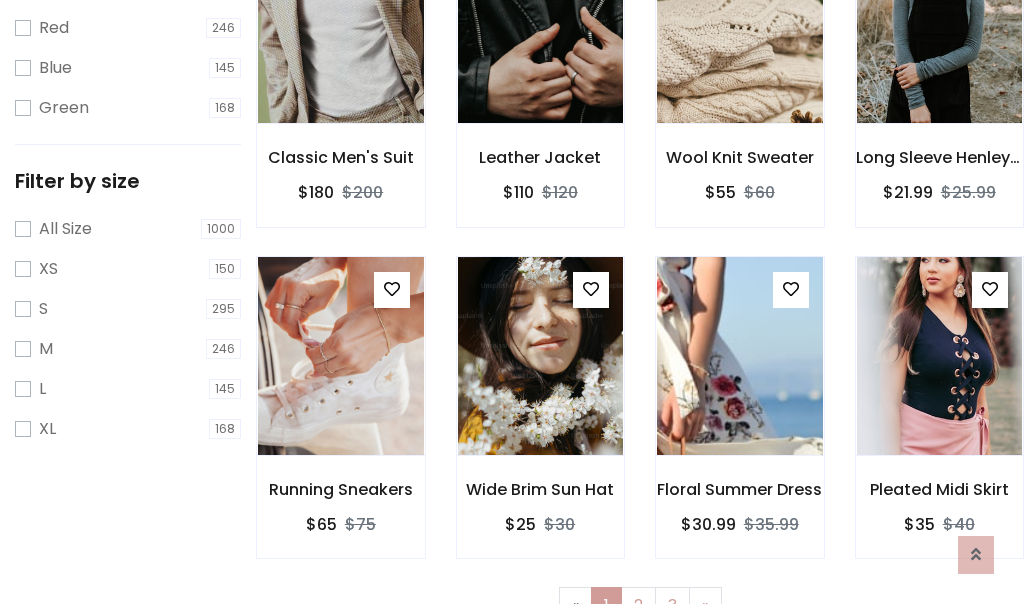scroll, scrollTop: 0, scrollLeft: 0, axis: both 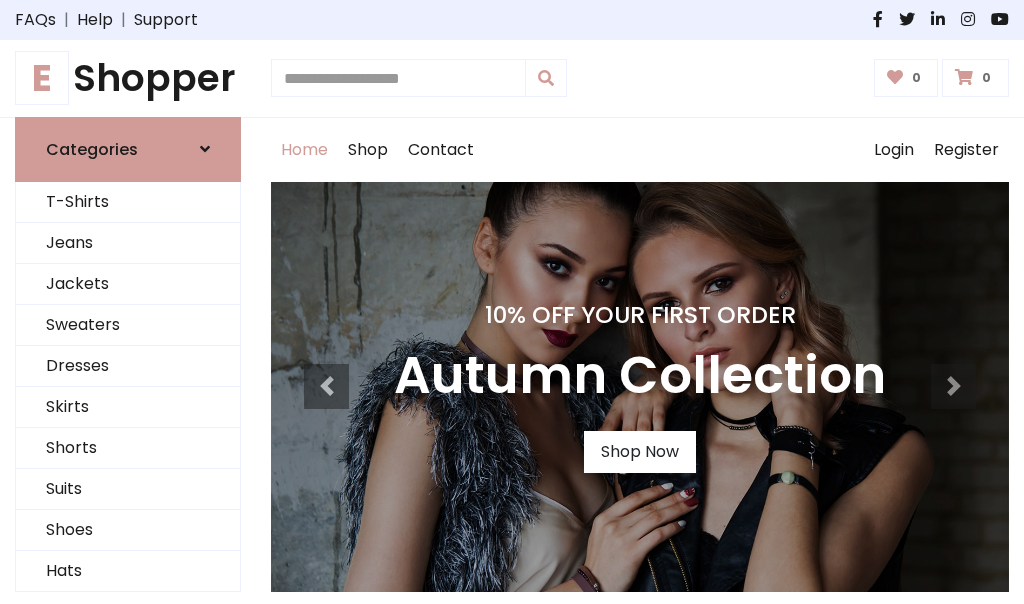 click on "E Shopper" at bounding box center [128, 78] 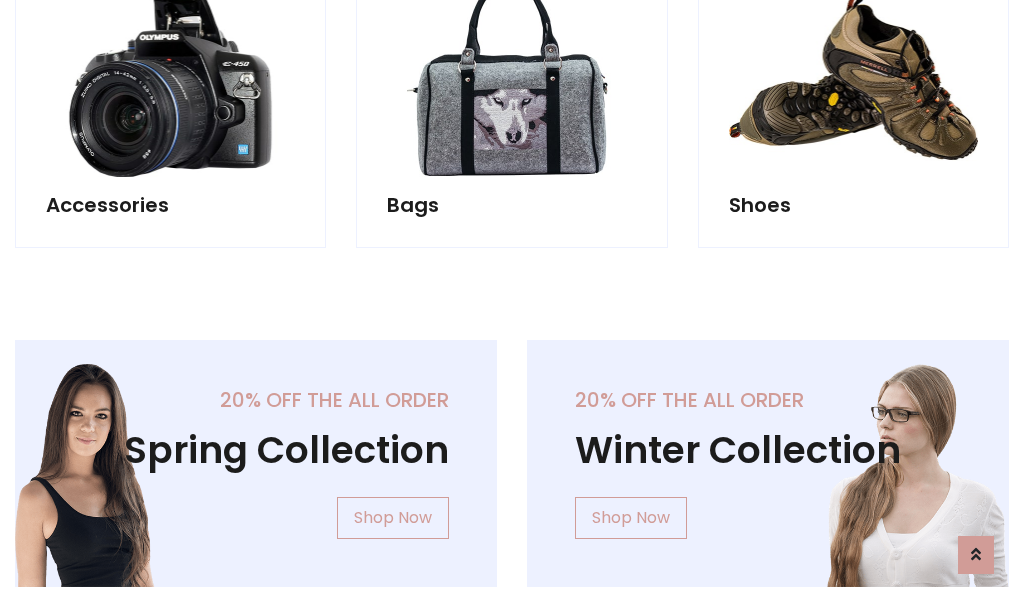 scroll, scrollTop: 1943, scrollLeft: 0, axis: vertical 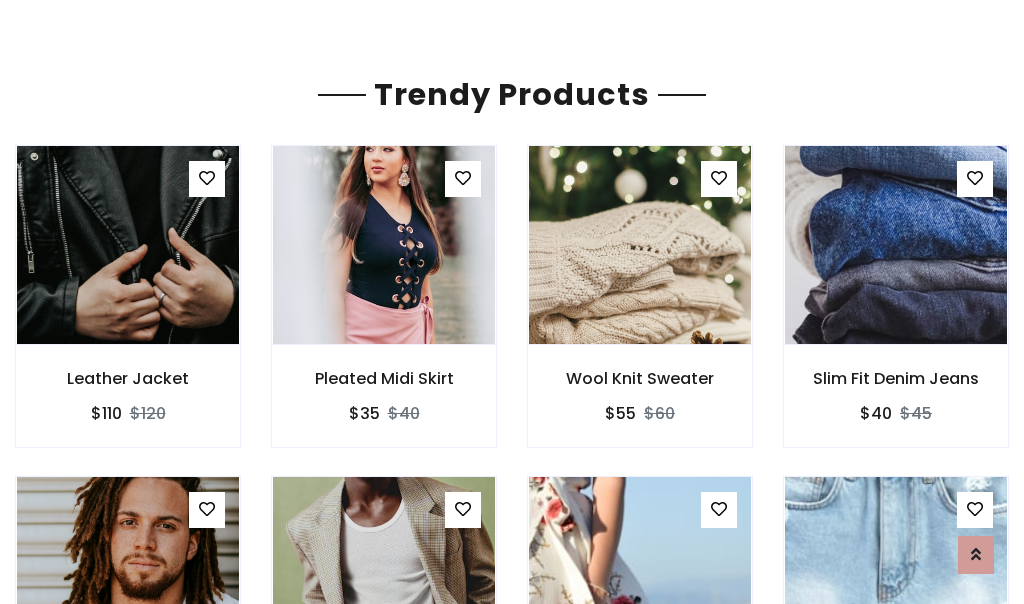 click on "Shop" at bounding box center (368, -1793) 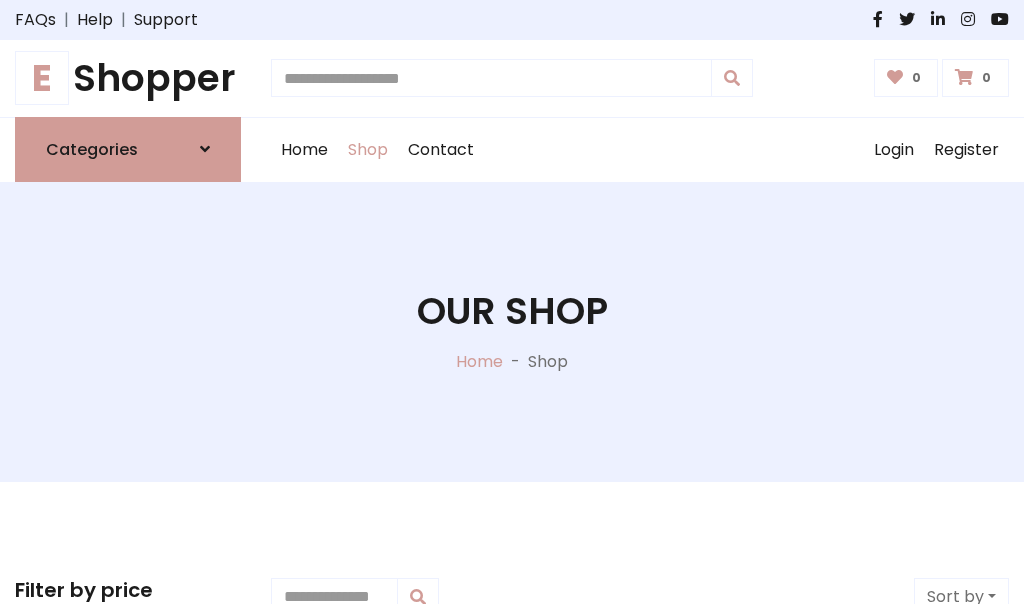 scroll, scrollTop: 0, scrollLeft: 0, axis: both 